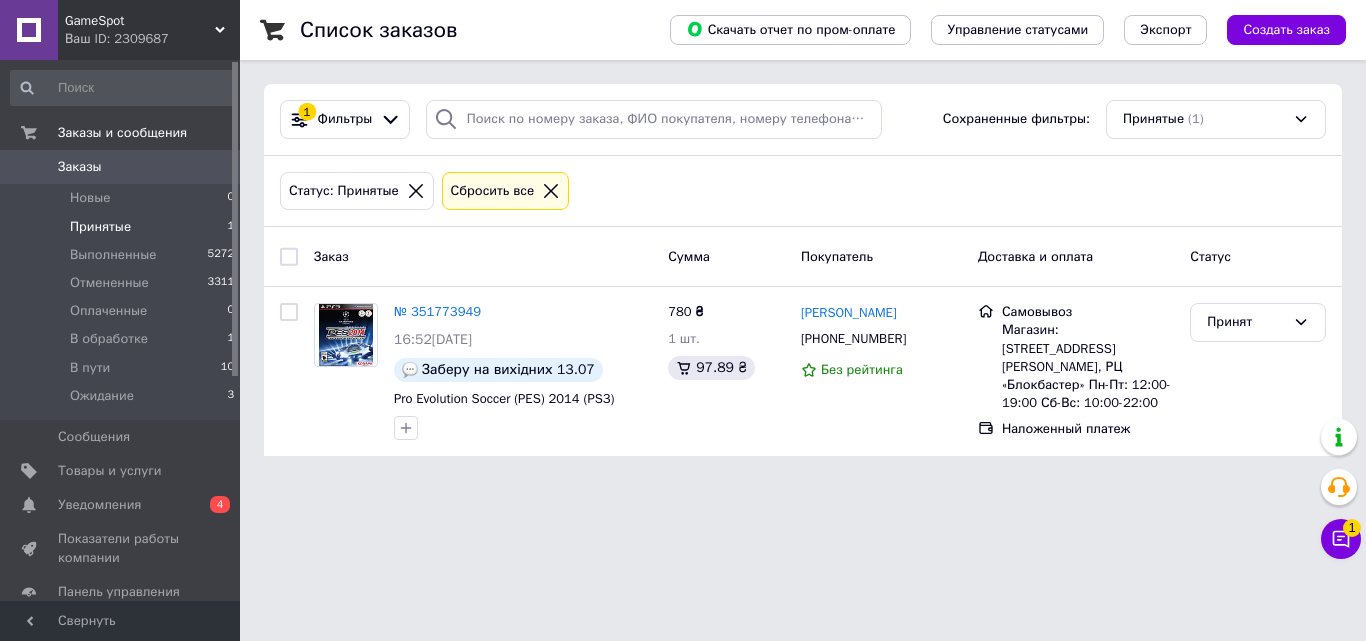 scroll, scrollTop: 0, scrollLeft: 0, axis: both 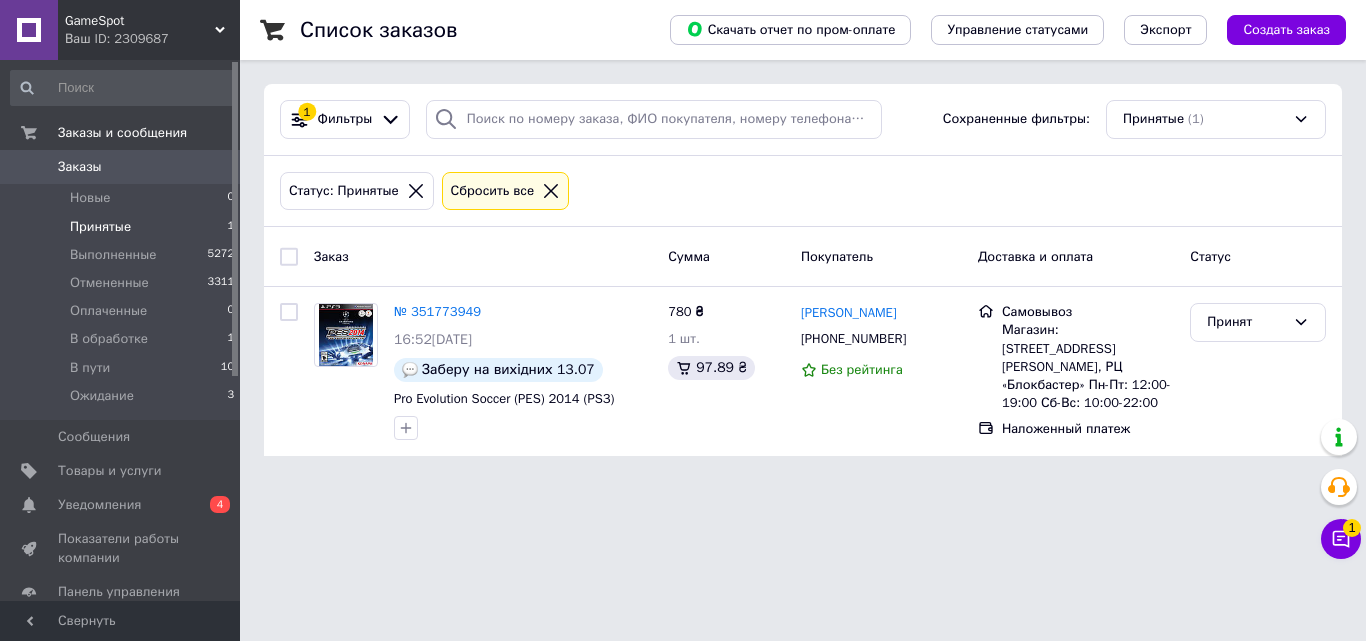 click on "Заказы" at bounding box center (121, 167) 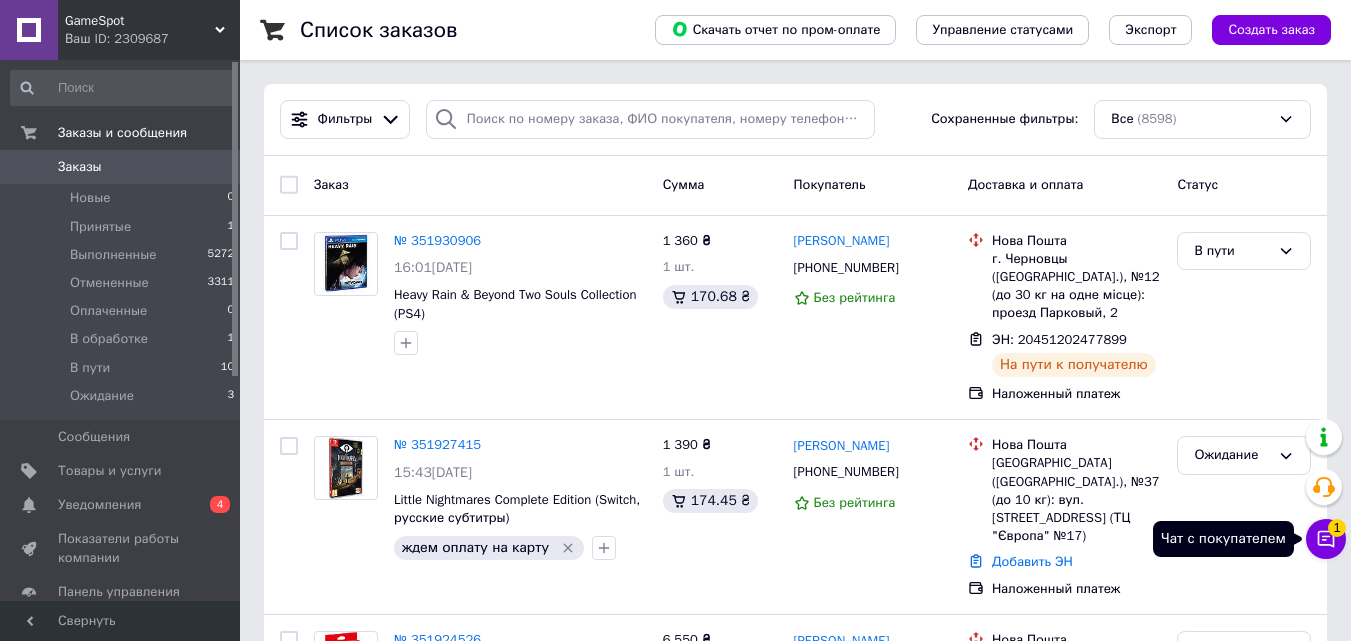 click 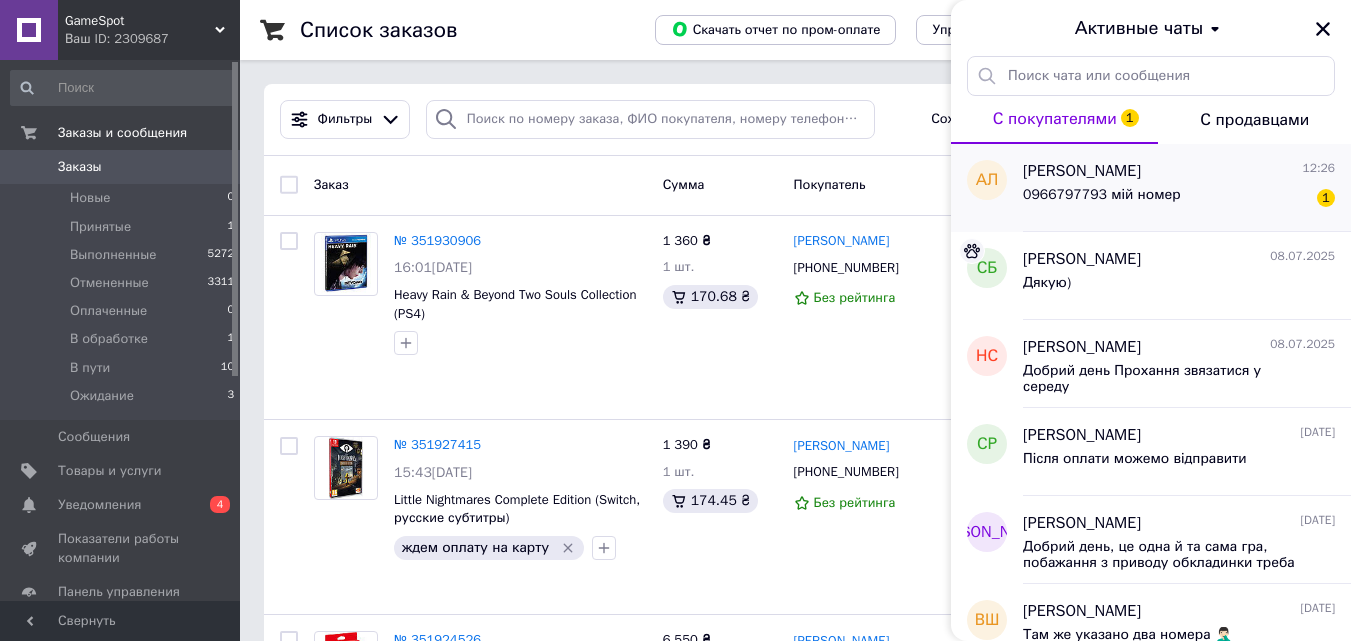 click on "0966797793 мій номер" at bounding box center (1102, 201) 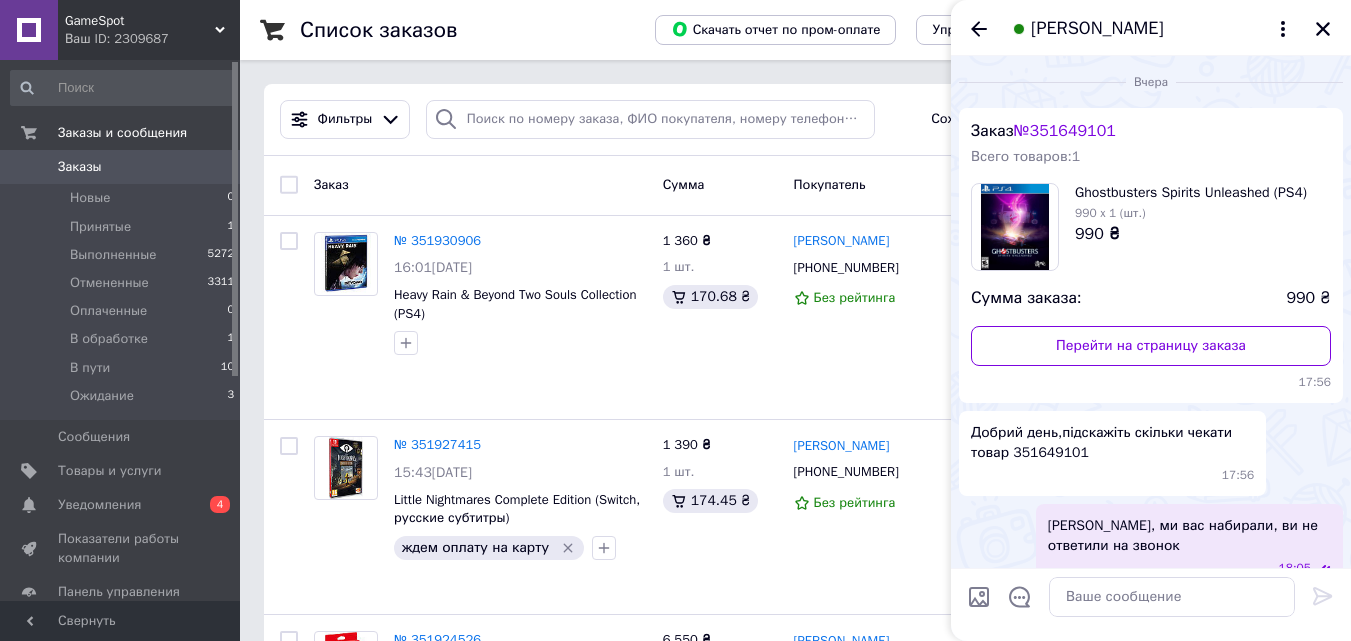 scroll, scrollTop: 166, scrollLeft: 0, axis: vertical 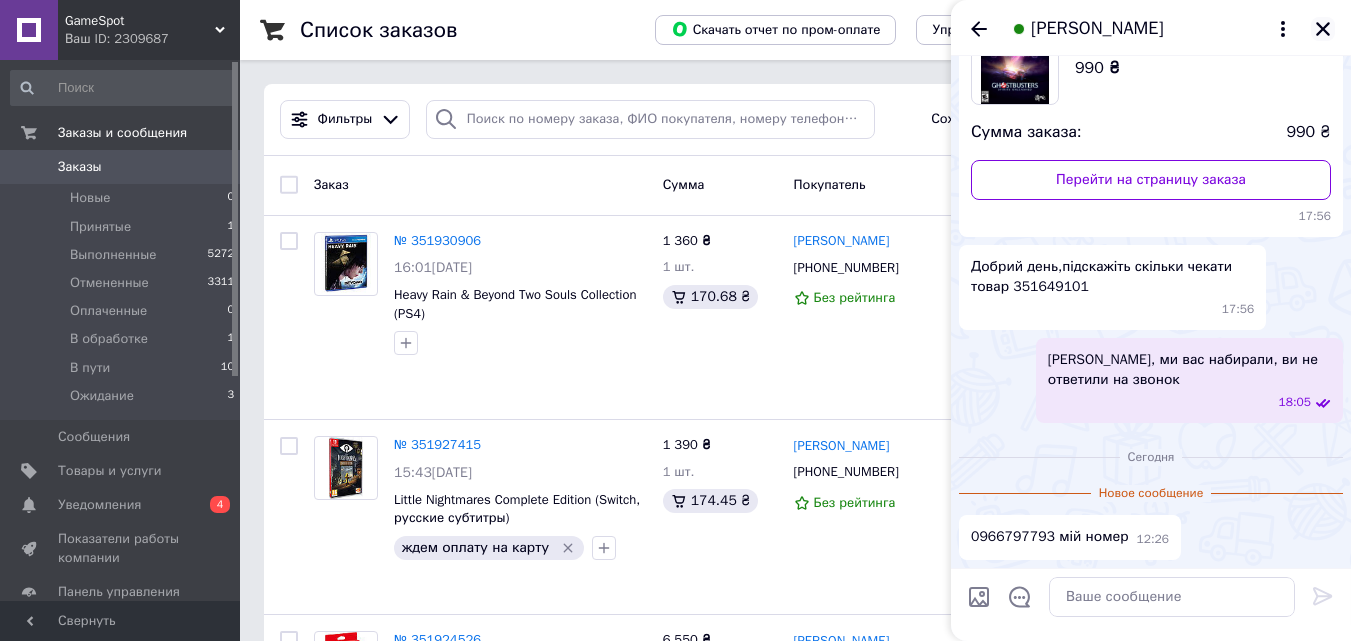 click 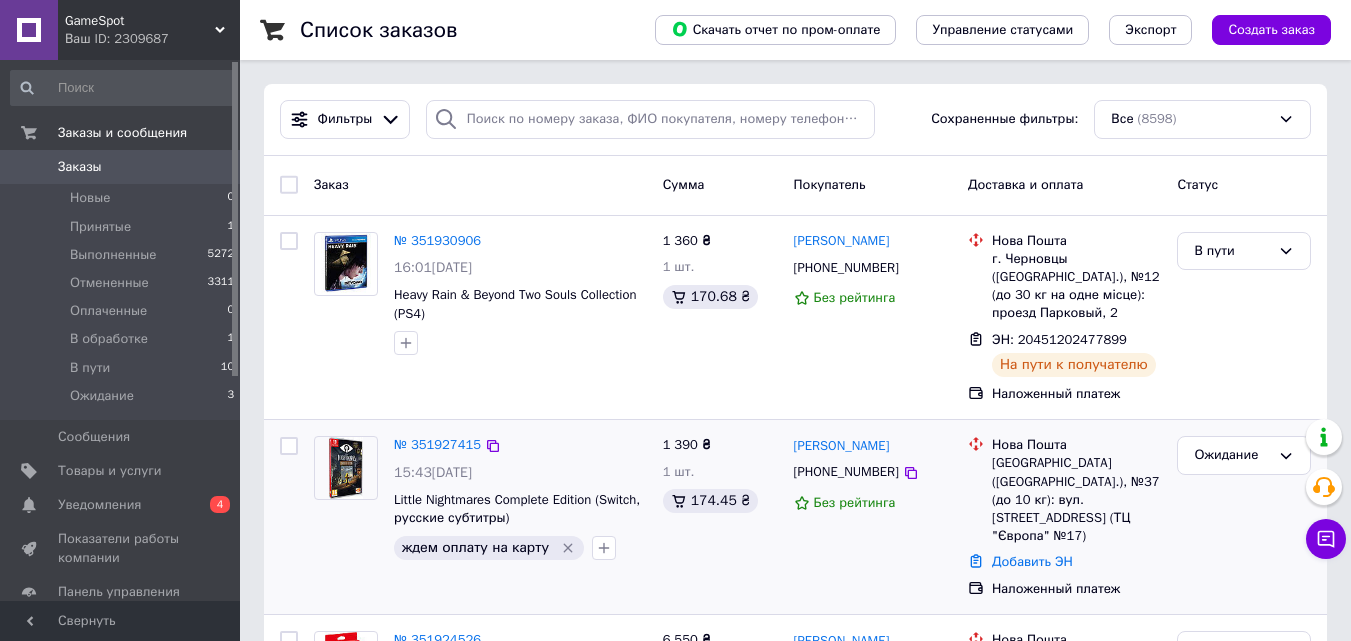 scroll, scrollTop: 100, scrollLeft: 0, axis: vertical 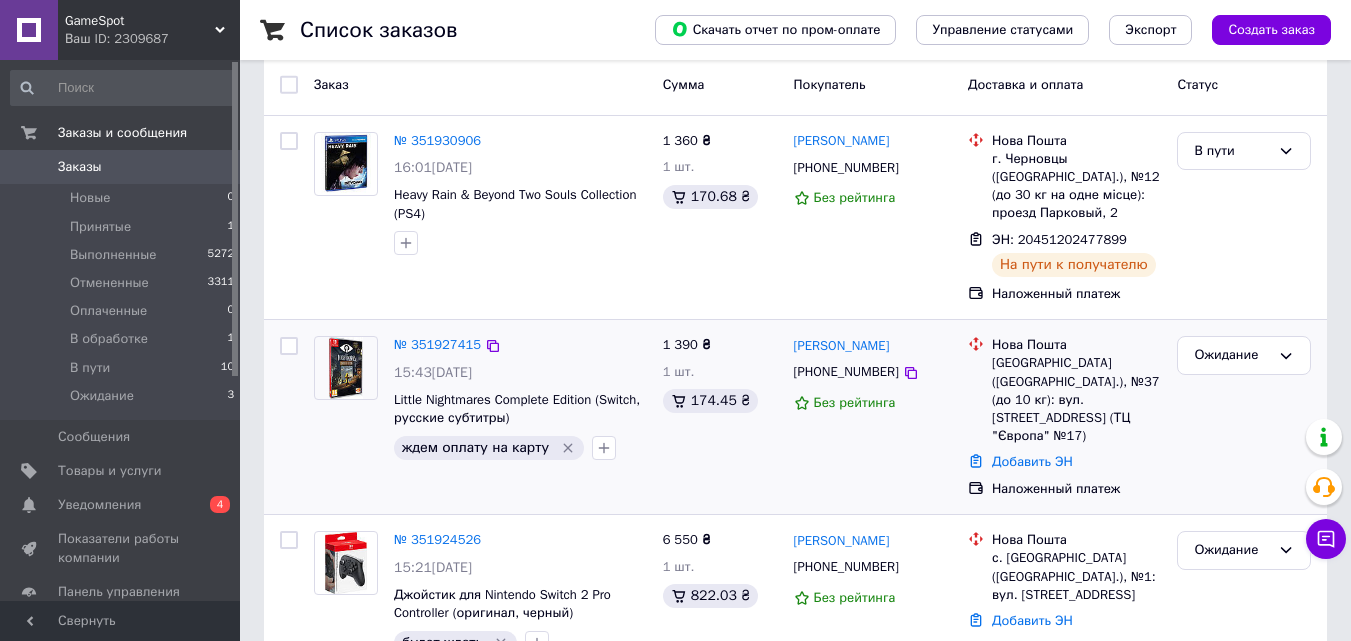 click 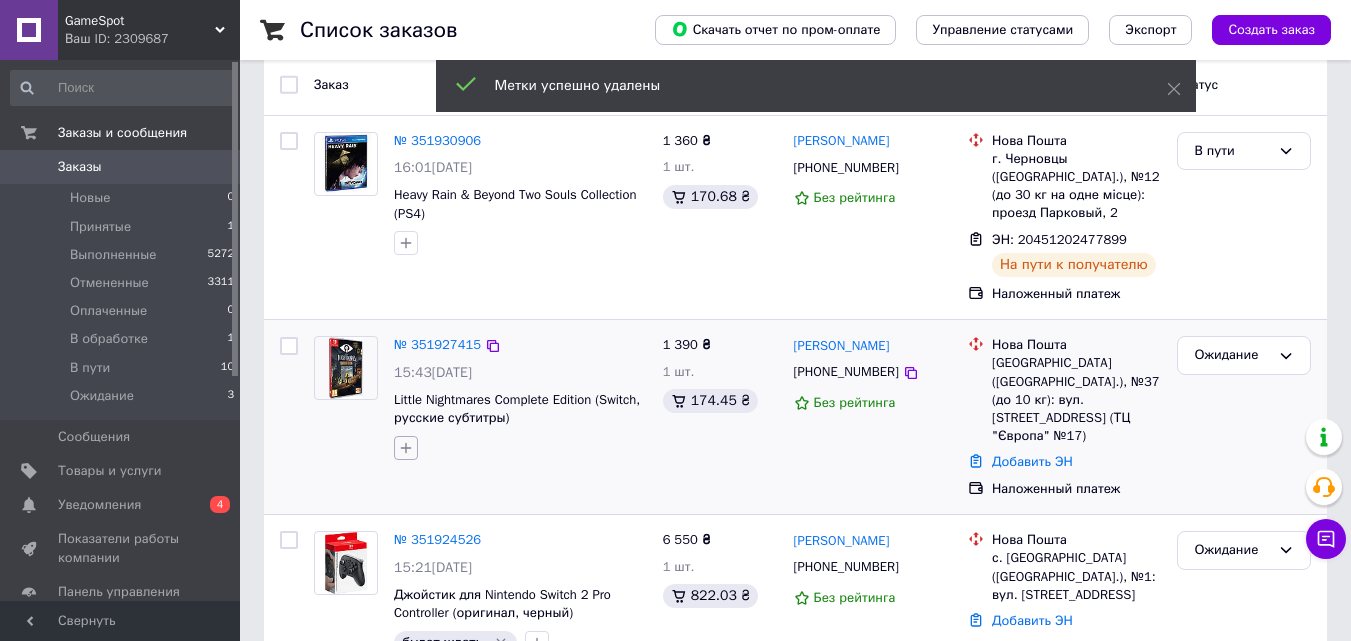click 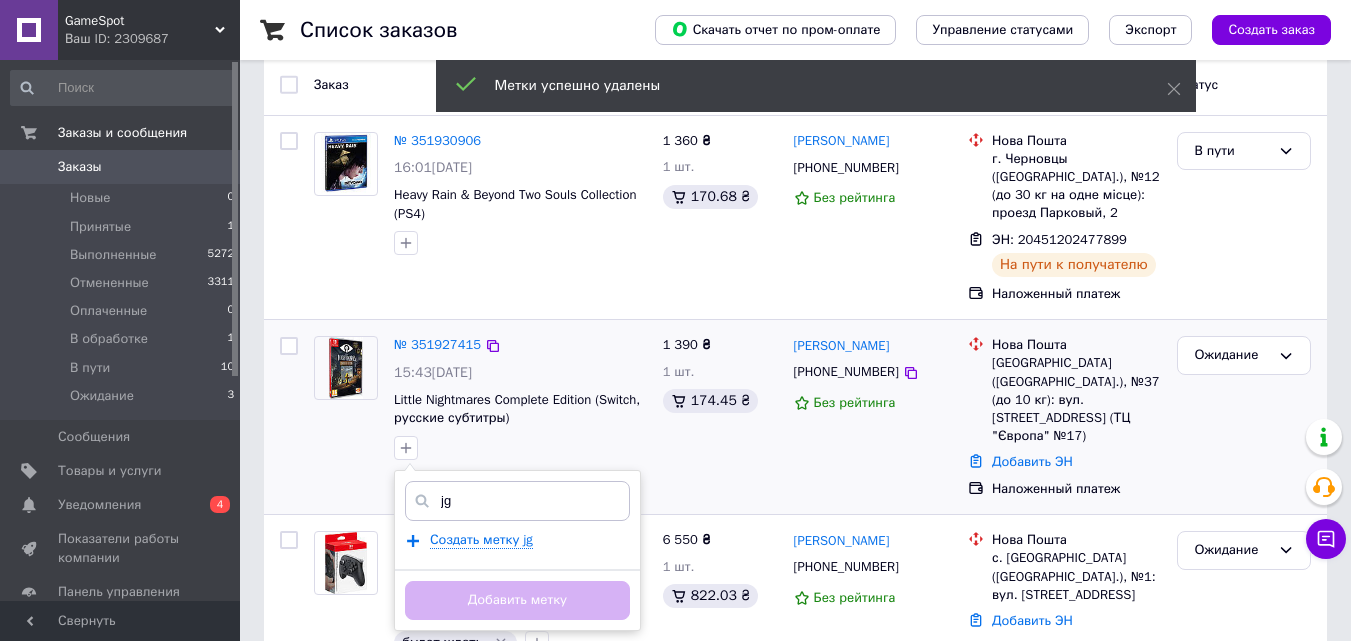 type on "j" 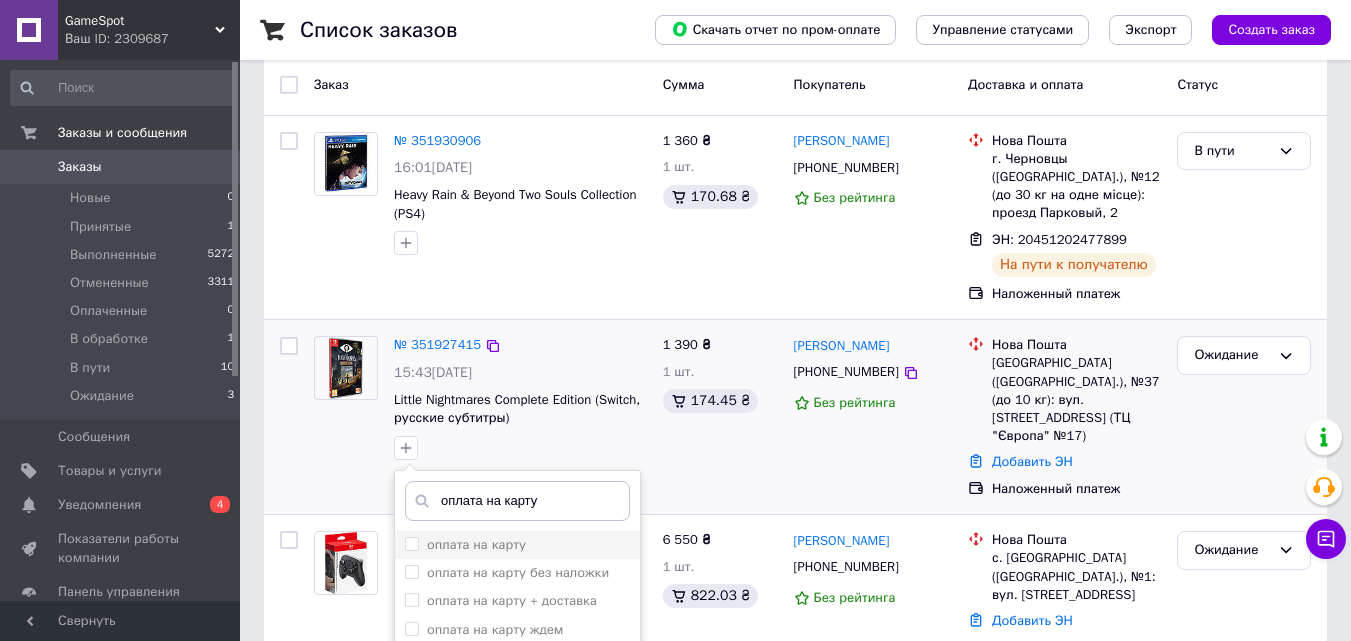 type on "оплата на карту" 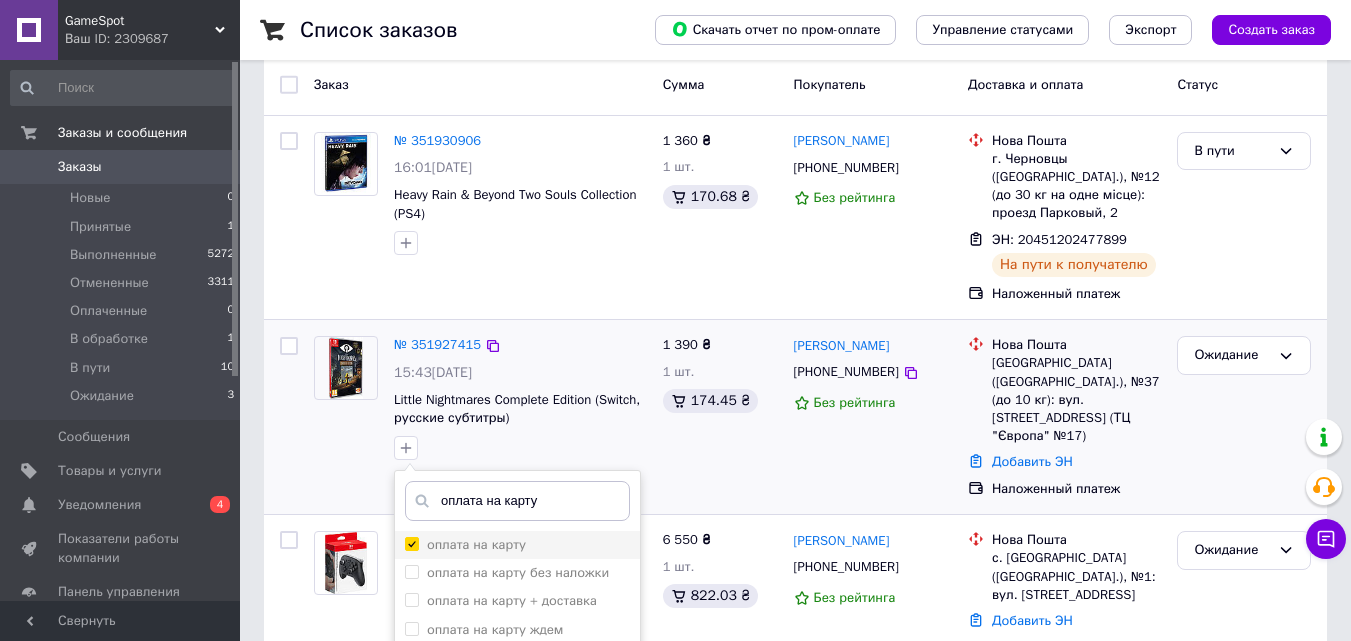 checkbox on "true" 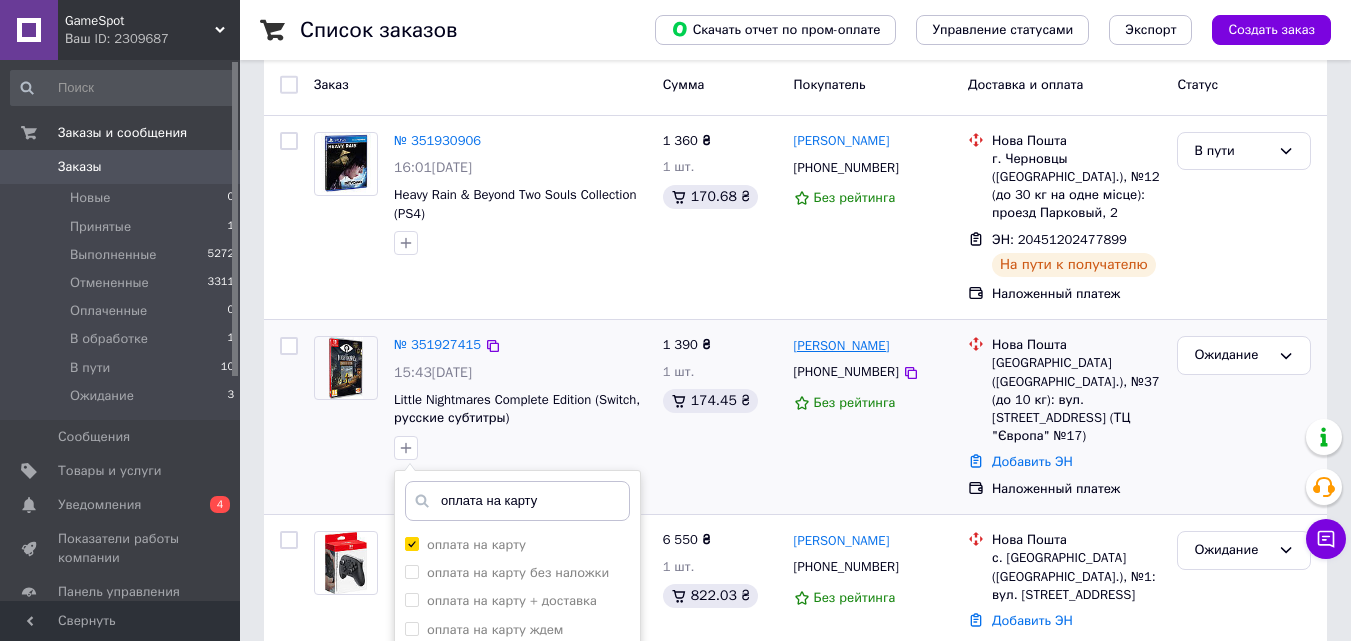 scroll, scrollTop: 500, scrollLeft: 0, axis: vertical 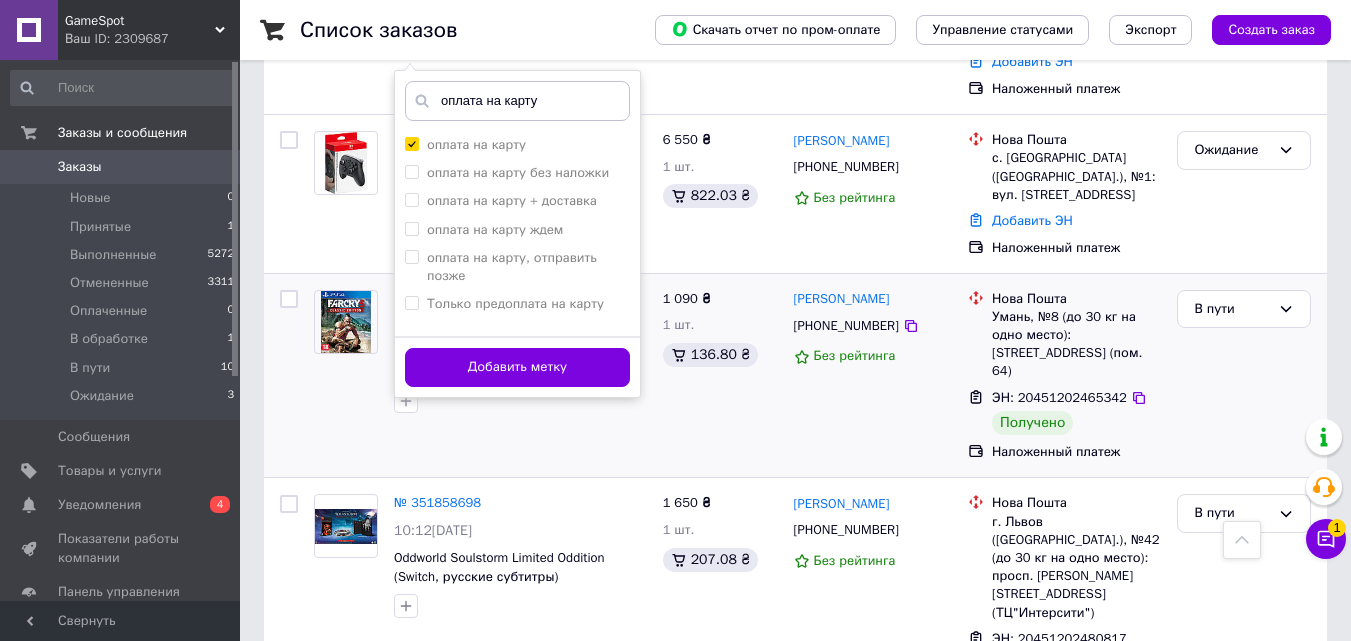 click on "Добавить метку" at bounding box center [517, 367] 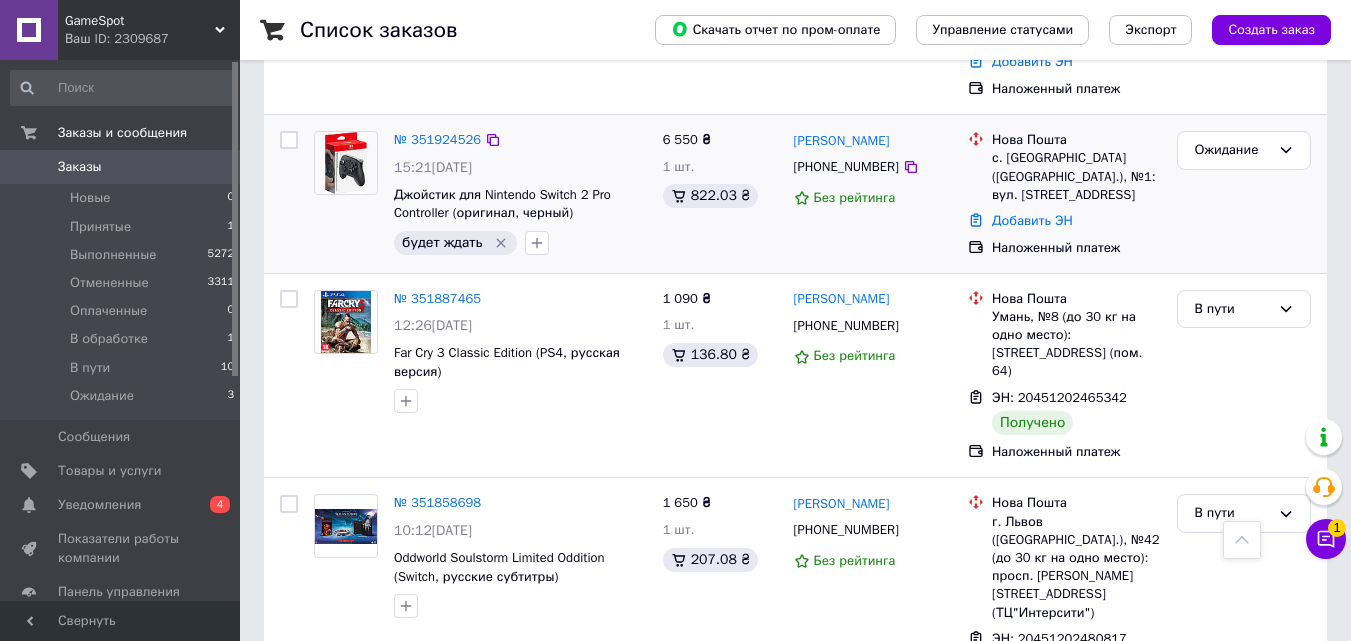 scroll, scrollTop: 300, scrollLeft: 0, axis: vertical 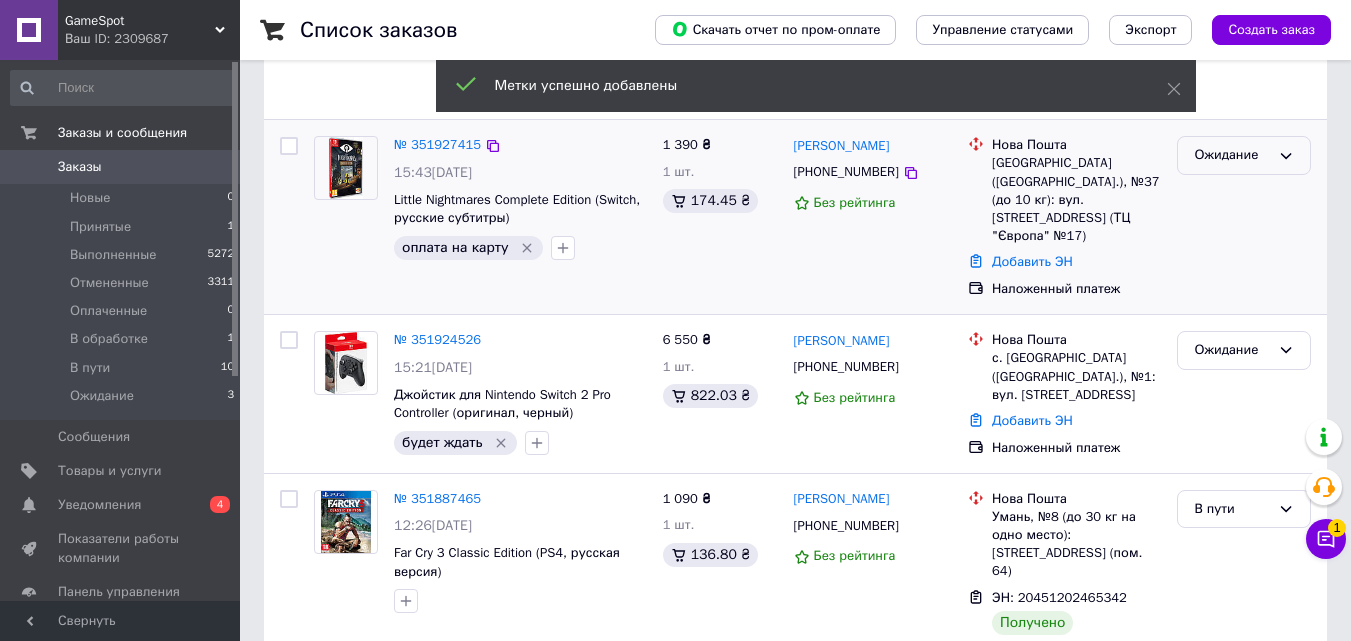 click on "Ожидание" at bounding box center [1244, 155] 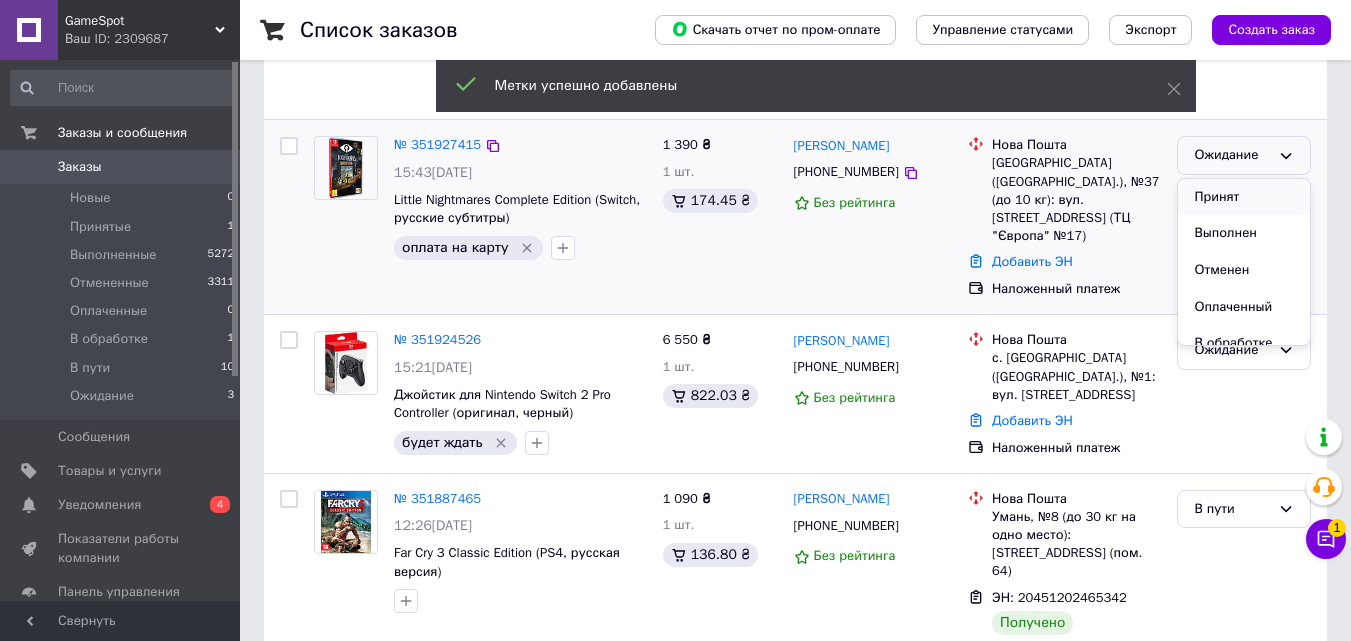 click on "Принят" at bounding box center (1244, 197) 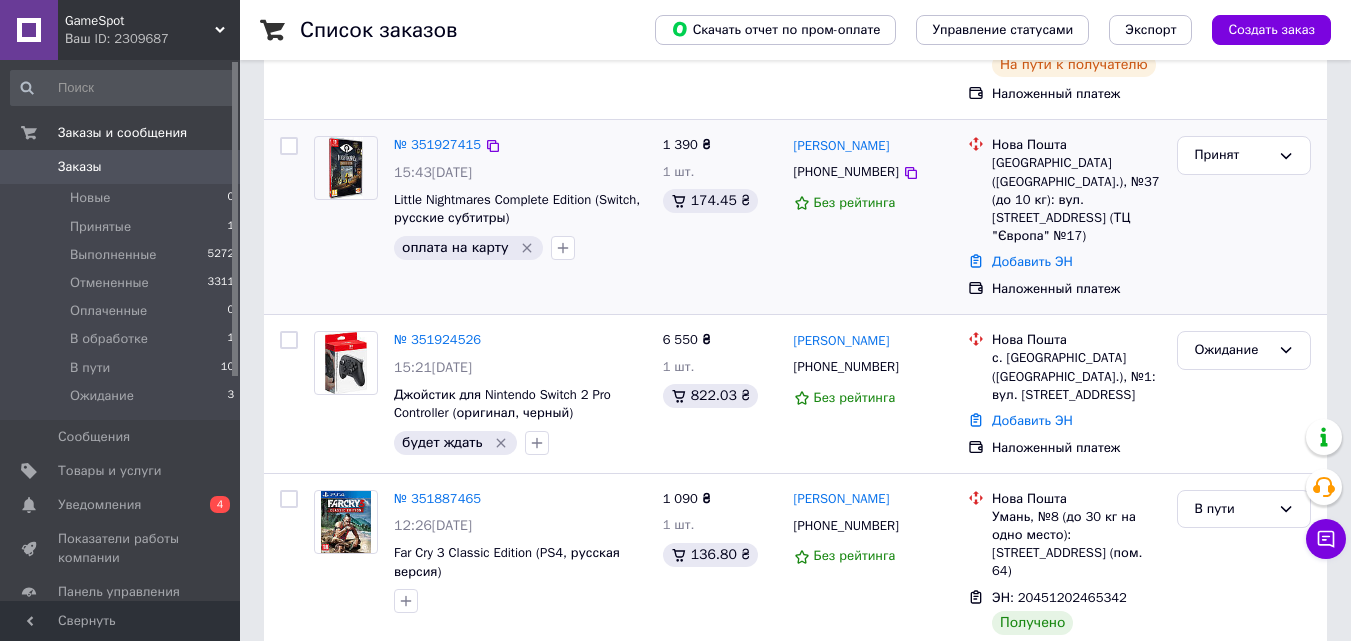 scroll, scrollTop: 0, scrollLeft: 0, axis: both 